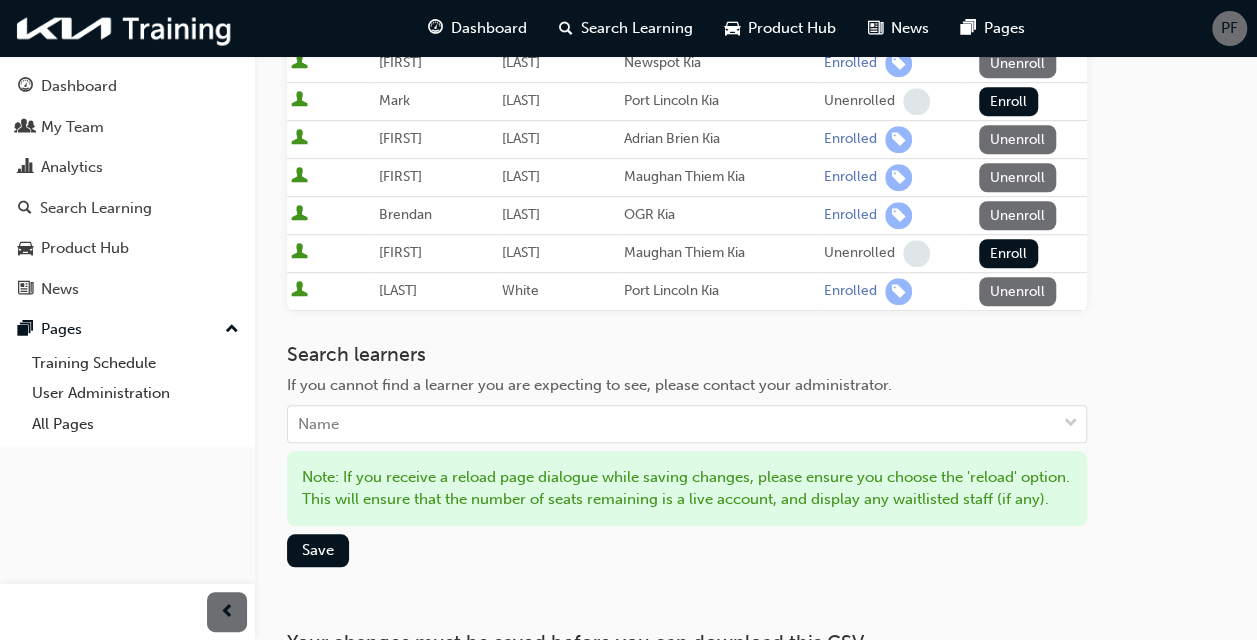scroll, scrollTop: 749, scrollLeft: 0, axis: vertical 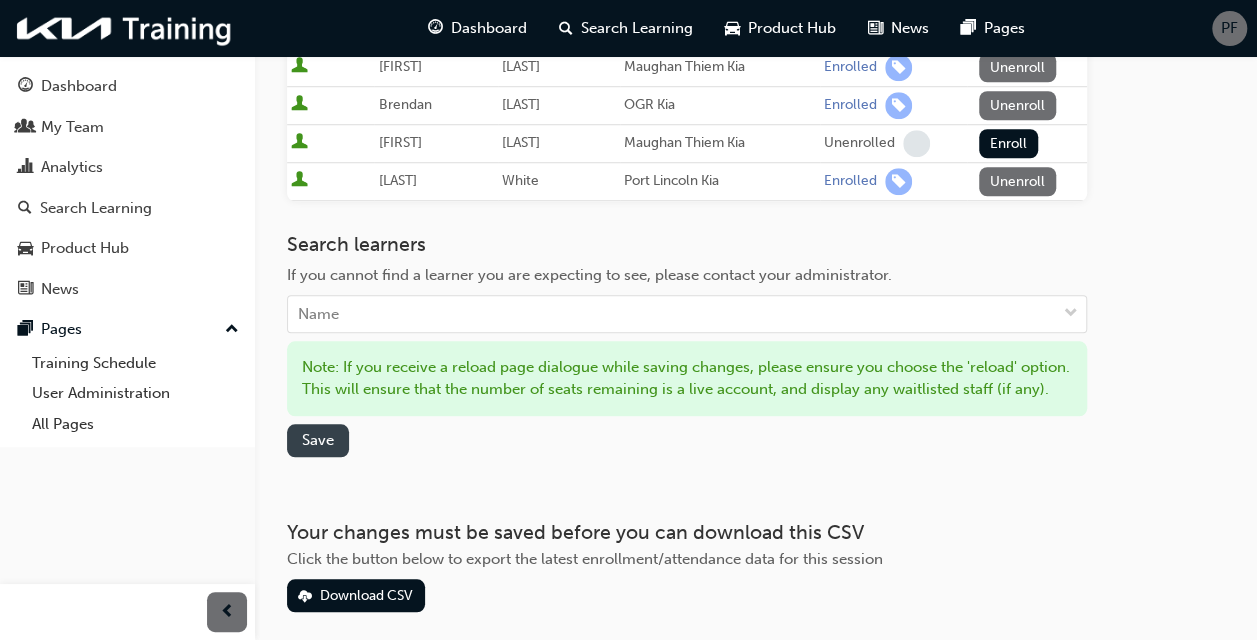 click on "Save" at bounding box center (318, 440) 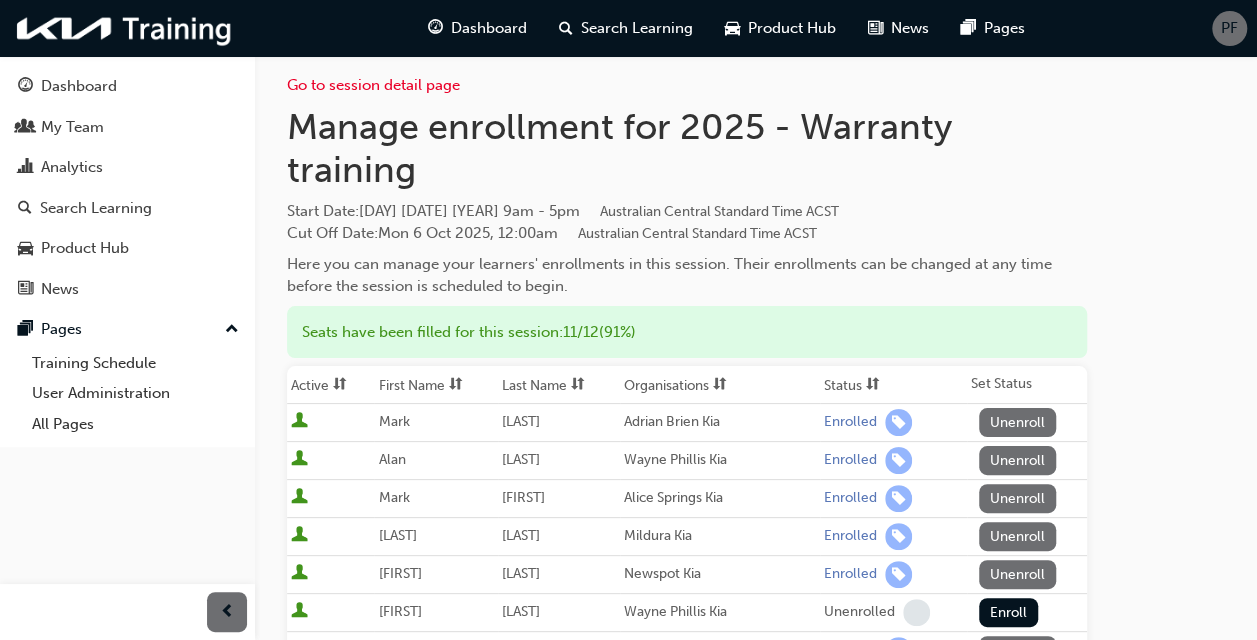 scroll, scrollTop: 0, scrollLeft: 0, axis: both 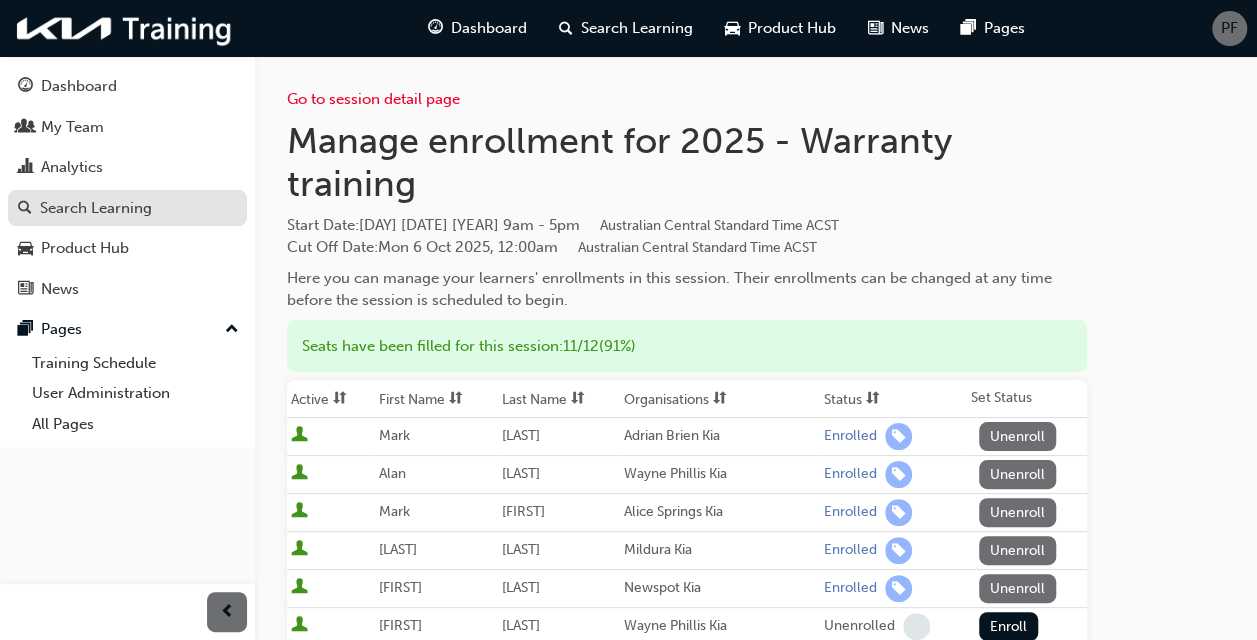 click on "Search Learning" at bounding box center [96, 208] 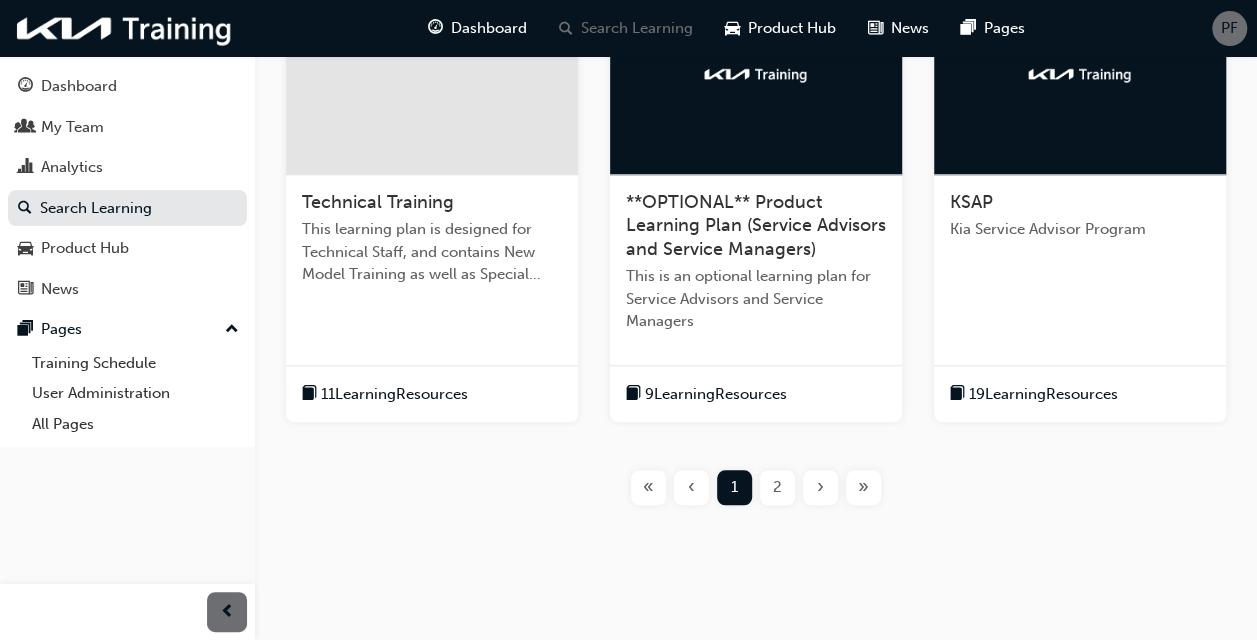 scroll, scrollTop: 800, scrollLeft: 0, axis: vertical 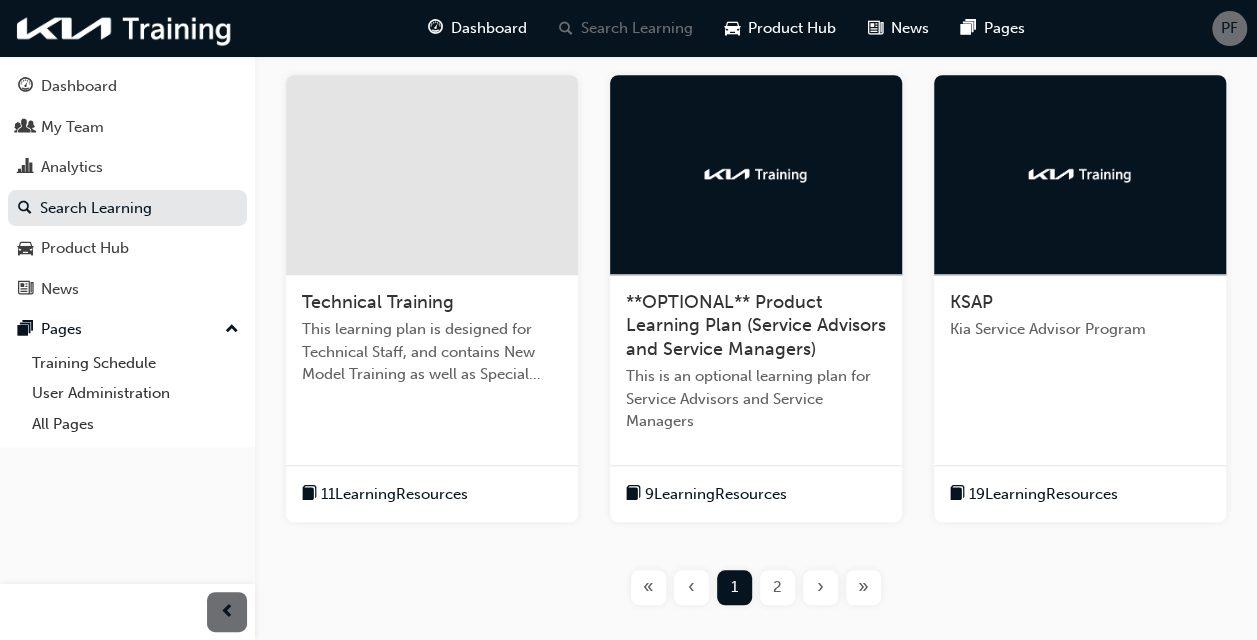 click on "This learning plan is designed for Technical Staff, and contains New Model Training as well as Special Service Tool information." at bounding box center [432, 352] 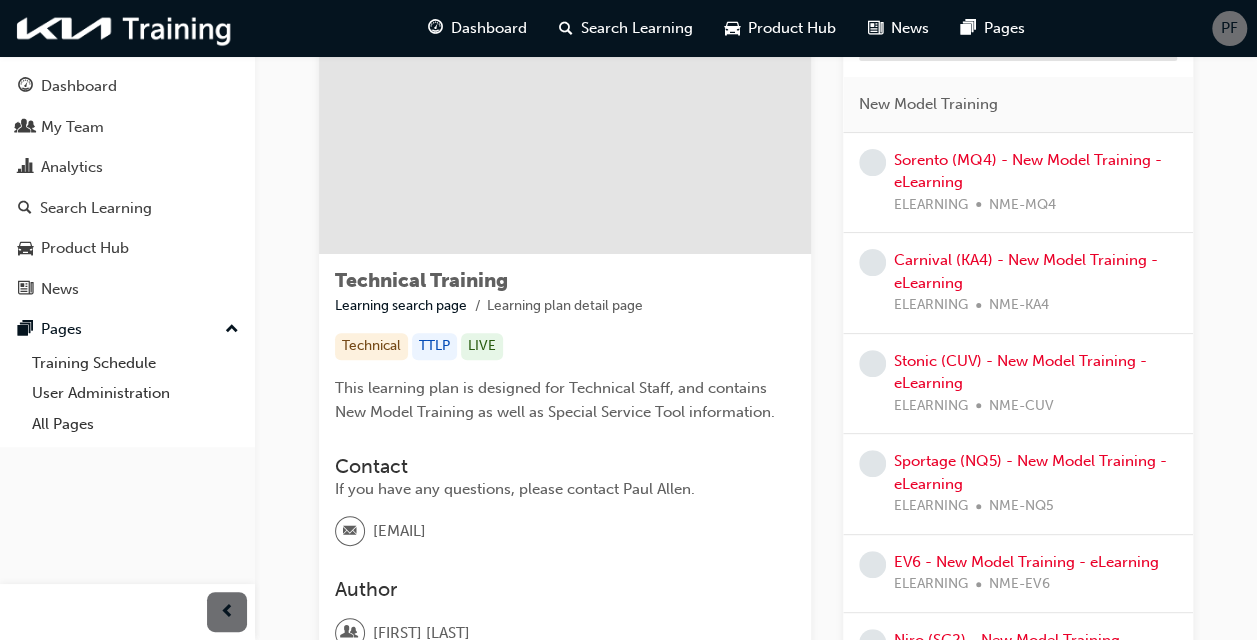 scroll, scrollTop: 0, scrollLeft: 0, axis: both 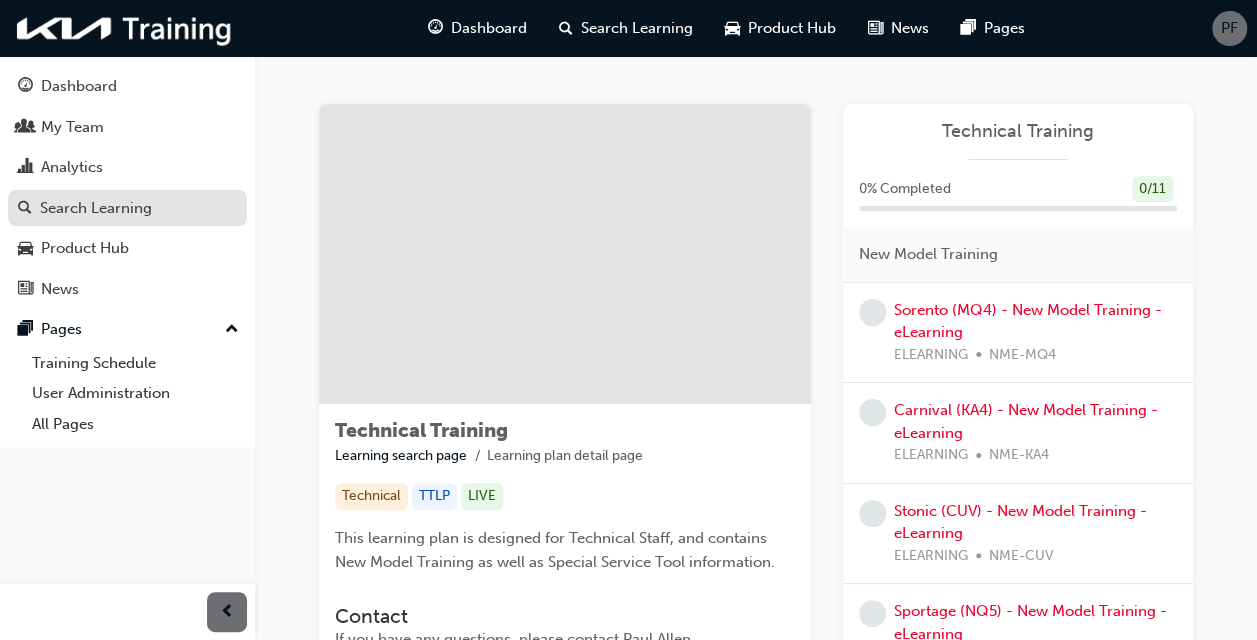 click on "Search Learning" at bounding box center [96, 208] 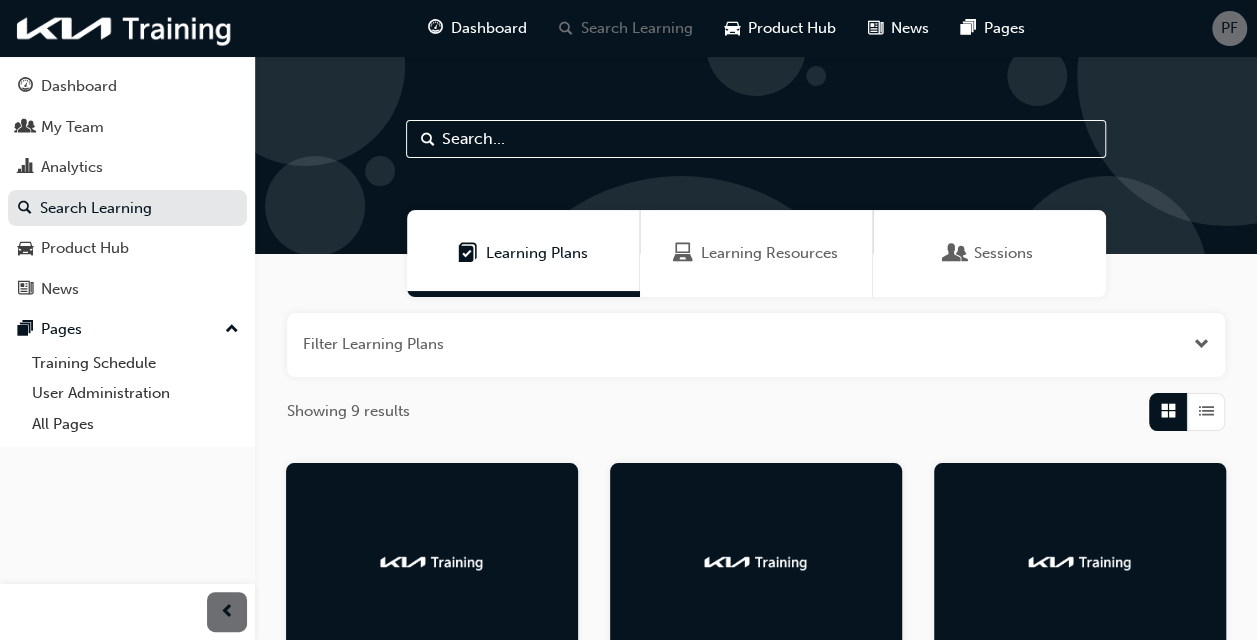 click on "Sessions" at bounding box center (1003, 253) 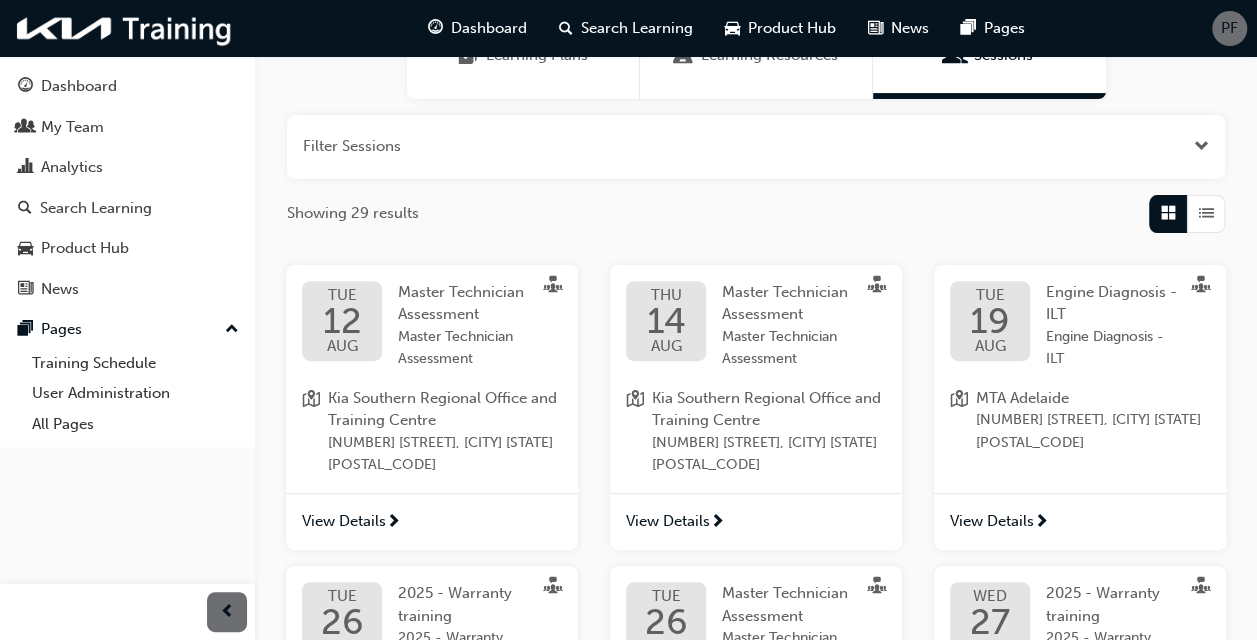 scroll, scrollTop: 123, scrollLeft: 0, axis: vertical 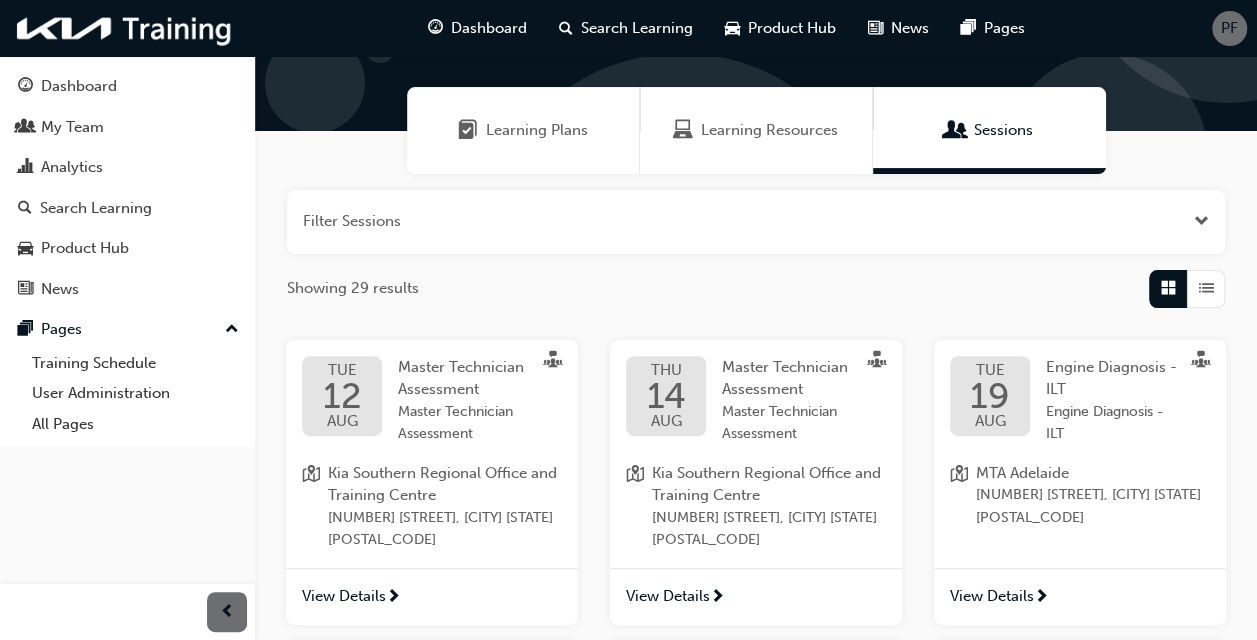 click on "View Details" at bounding box center [992, 596] 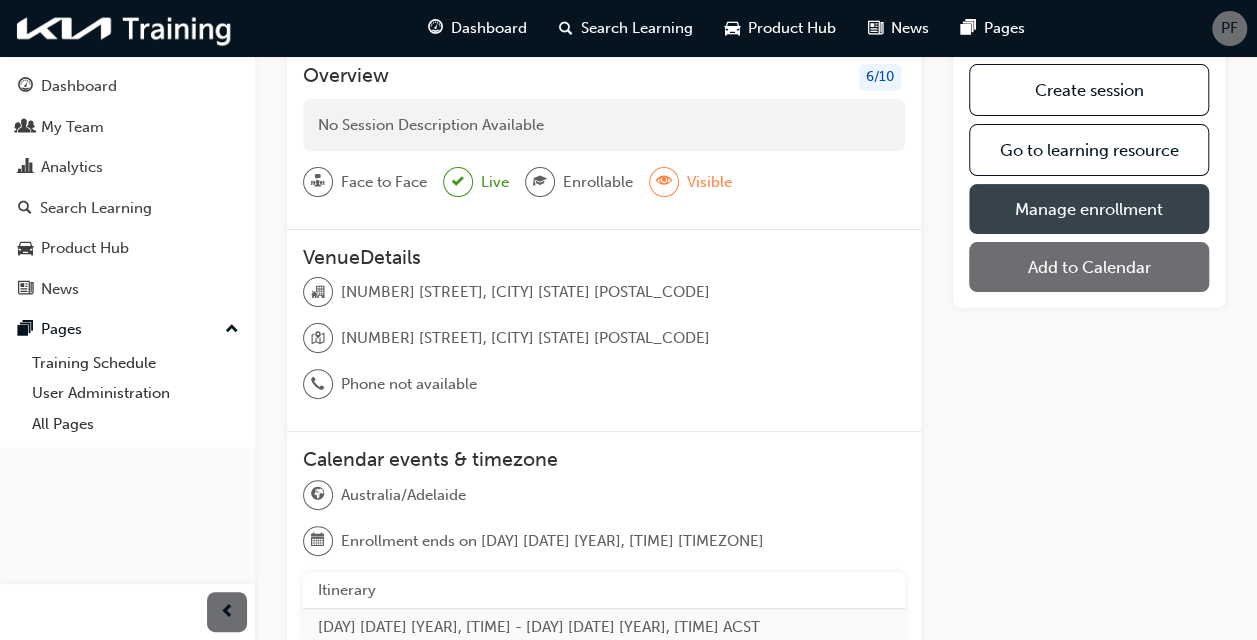 click on "Manage enrollment" at bounding box center [1089, 209] 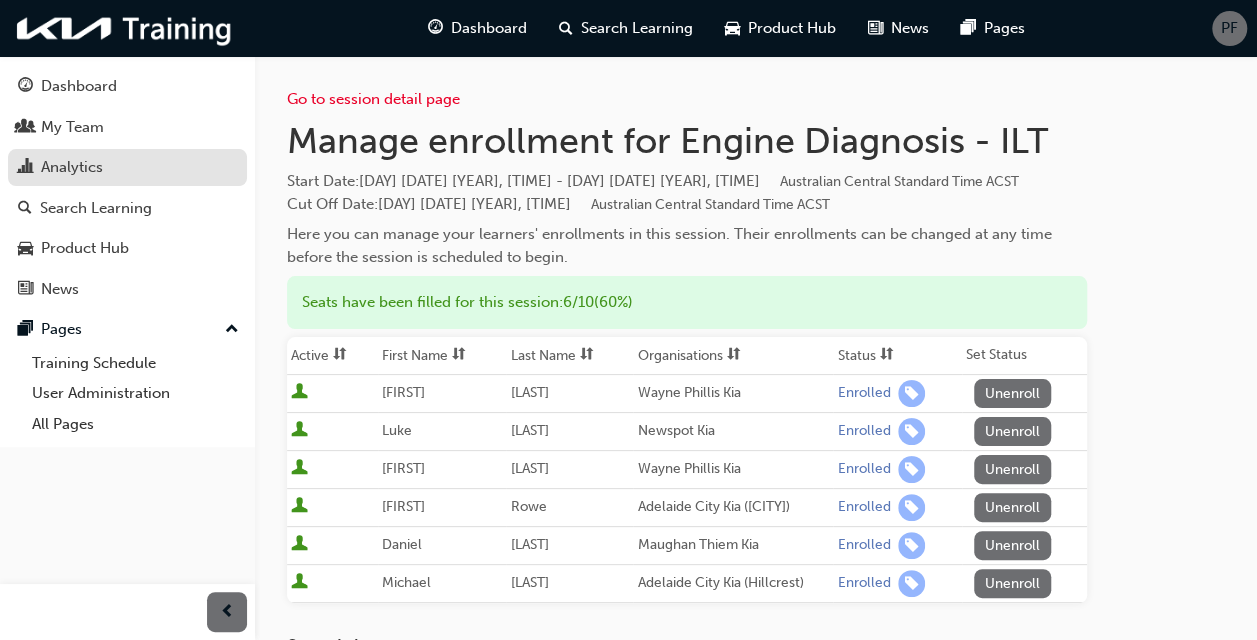 click on "Analytics" at bounding box center [72, 167] 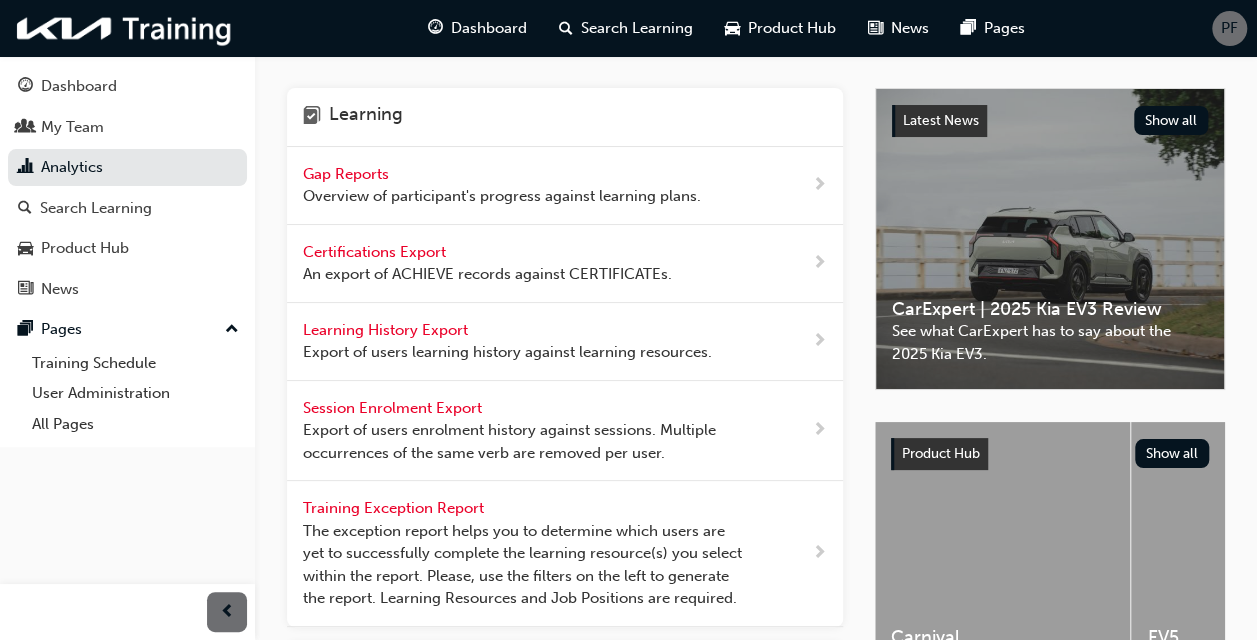 click on "Gap Reports" at bounding box center [348, 174] 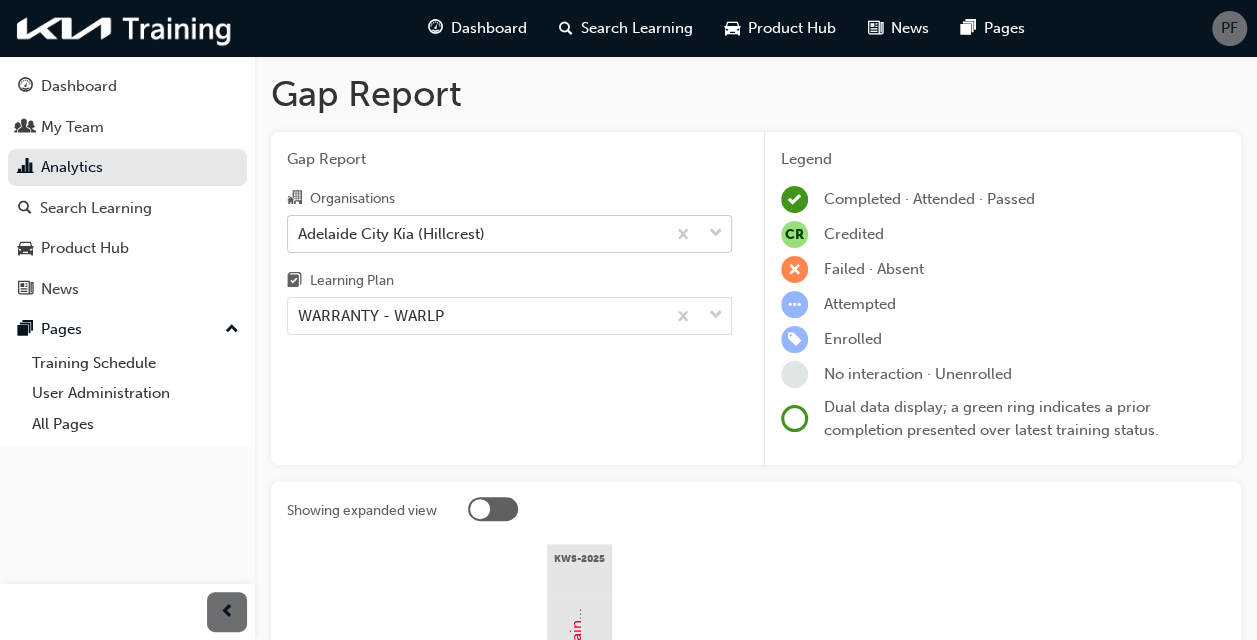 click on "Adelaide City Kia (Hillcrest)" at bounding box center [476, 233] 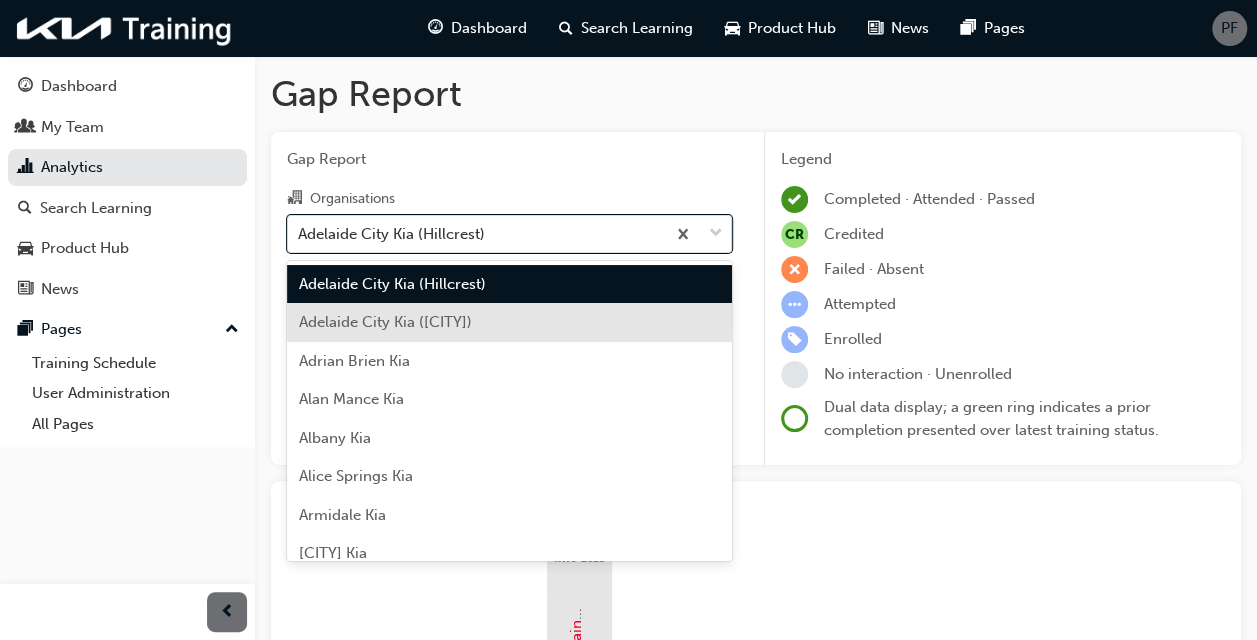 click on "Adelaide City Kia ([CITY])" at bounding box center (509, 322) 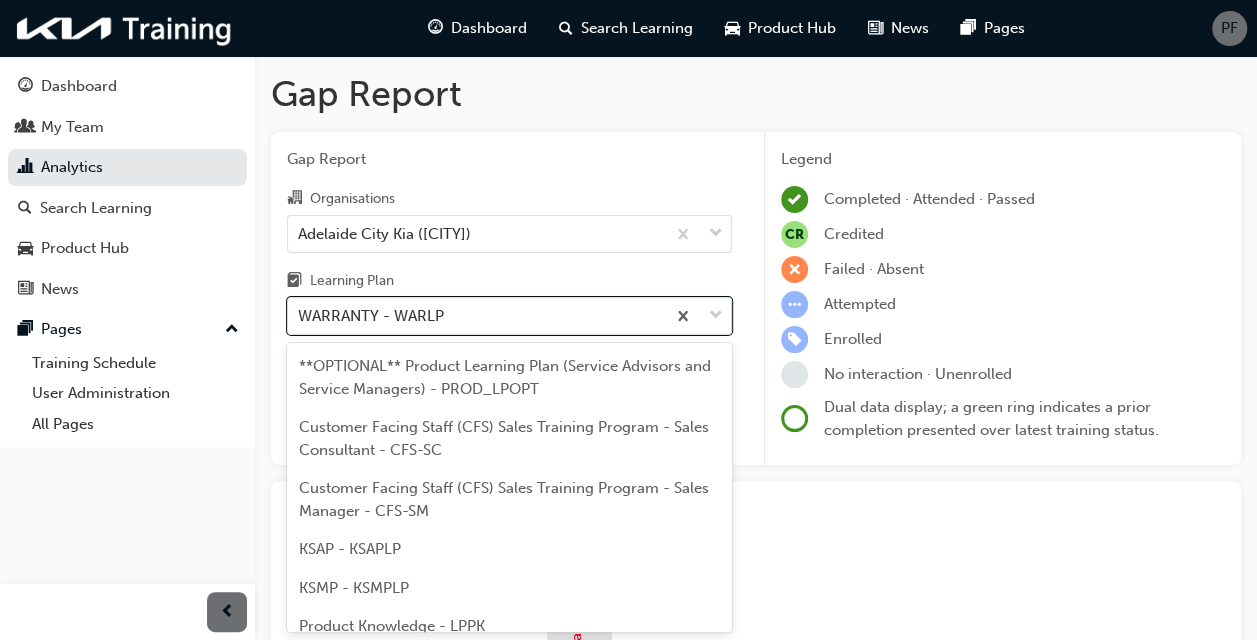 scroll, scrollTop: 9, scrollLeft: 0, axis: vertical 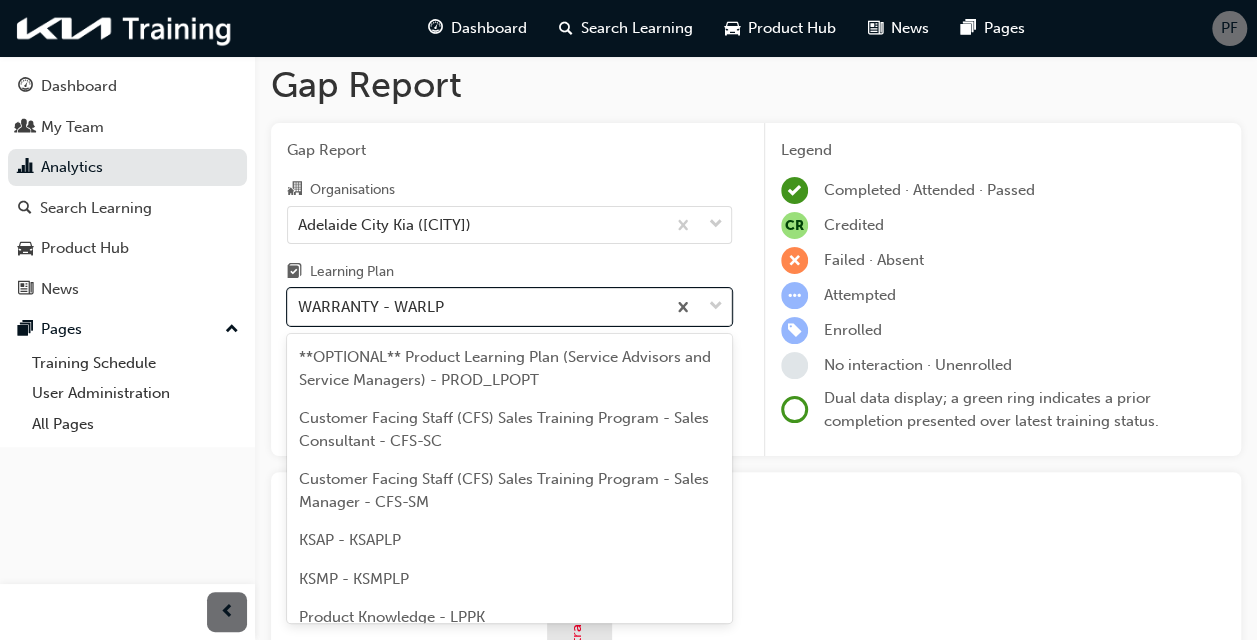 click on "WARRANTY - WARLP" at bounding box center [476, 307] 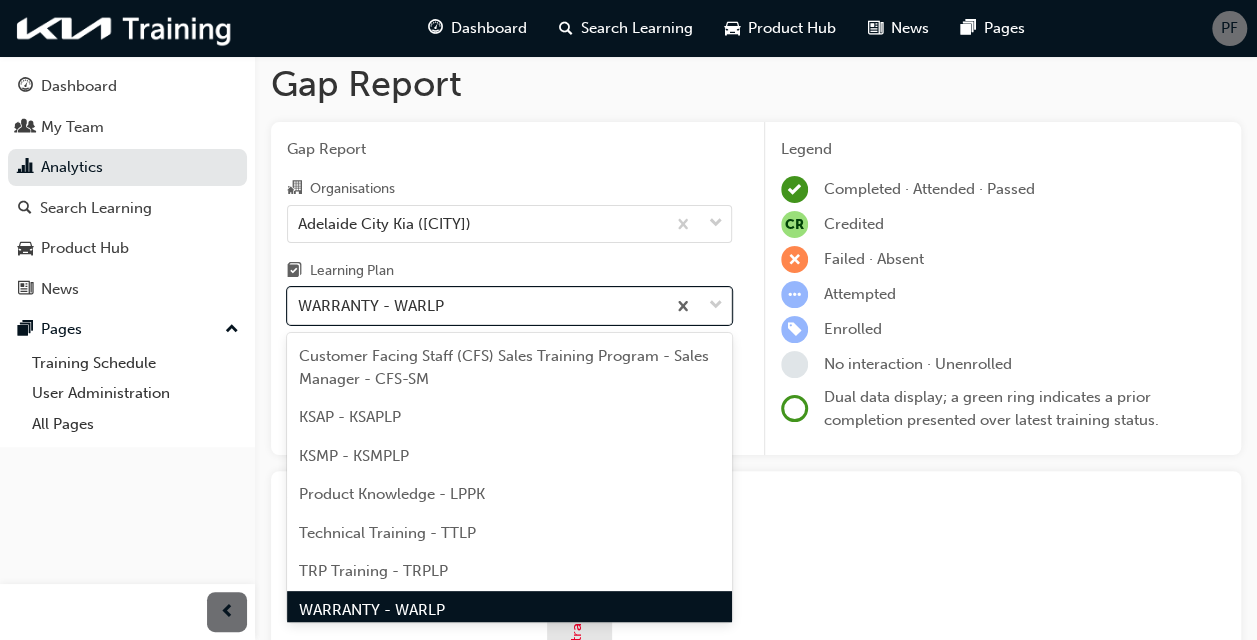 scroll, scrollTop: 11, scrollLeft: 0, axis: vertical 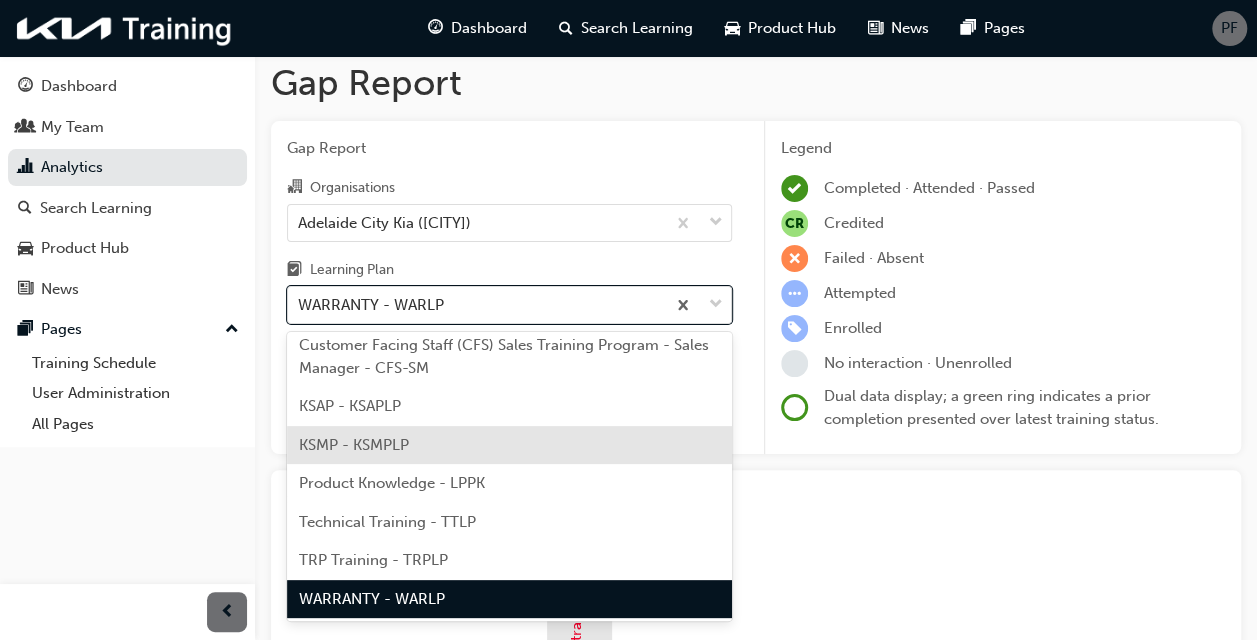 click on "KSMP - KSMPLP" at bounding box center (509, 445) 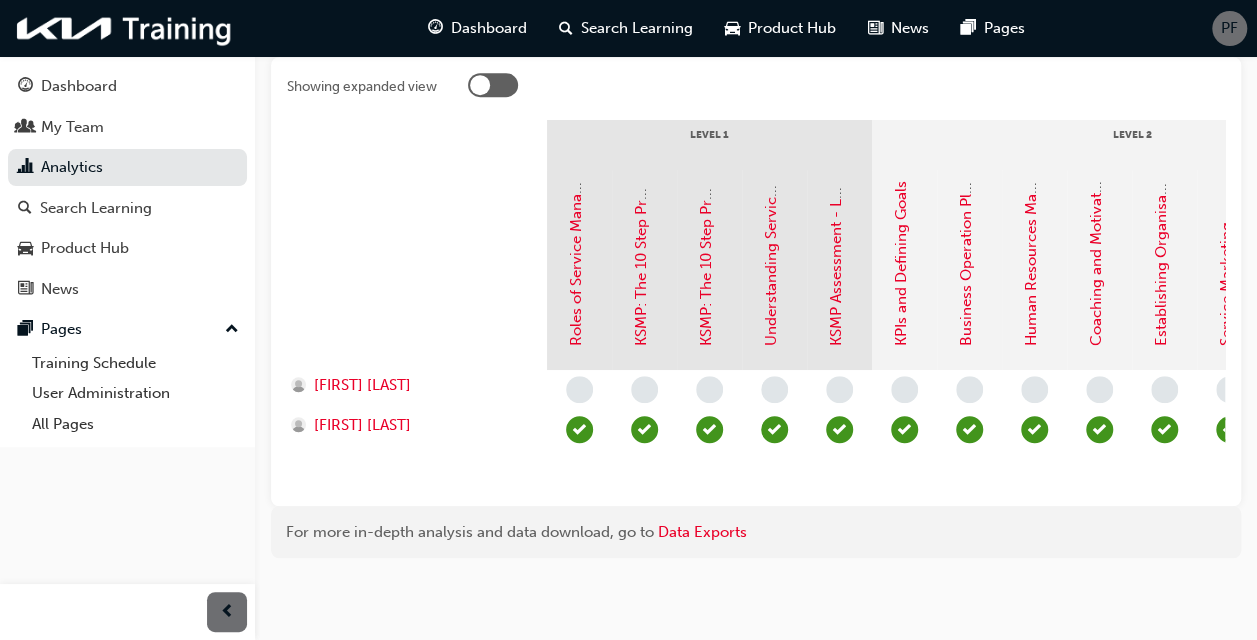 scroll, scrollTop: 439, scrollLeft: 0, axis: vertical 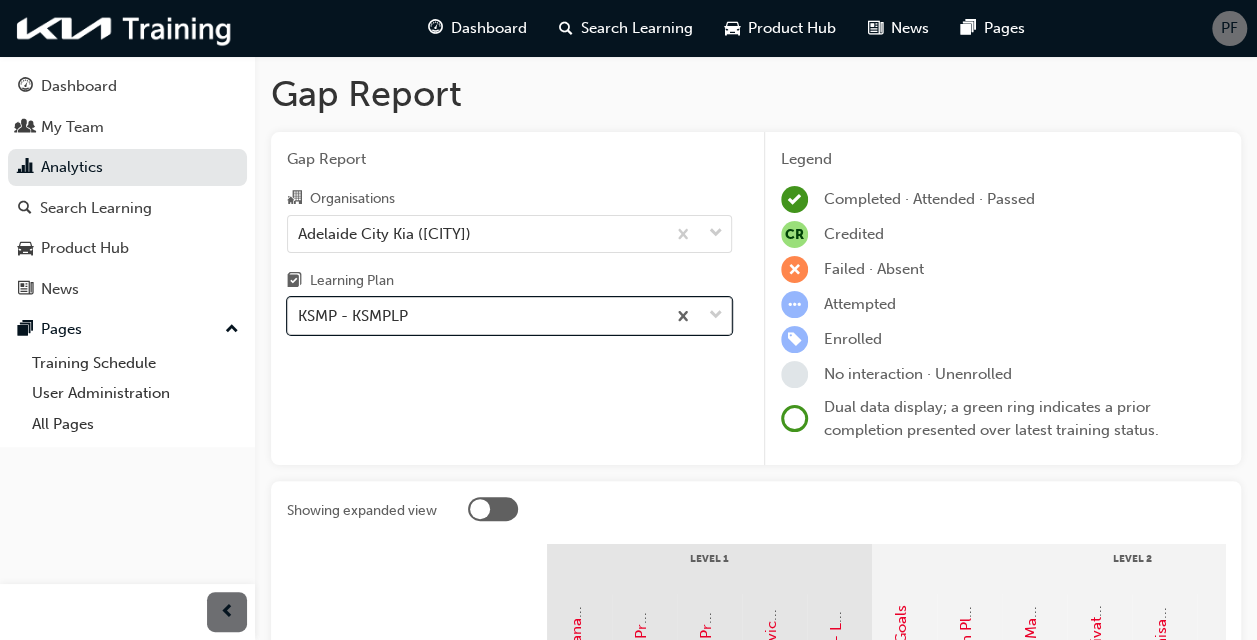 click on "KSMP - KSMPLP" at bounding box center (509, 316) 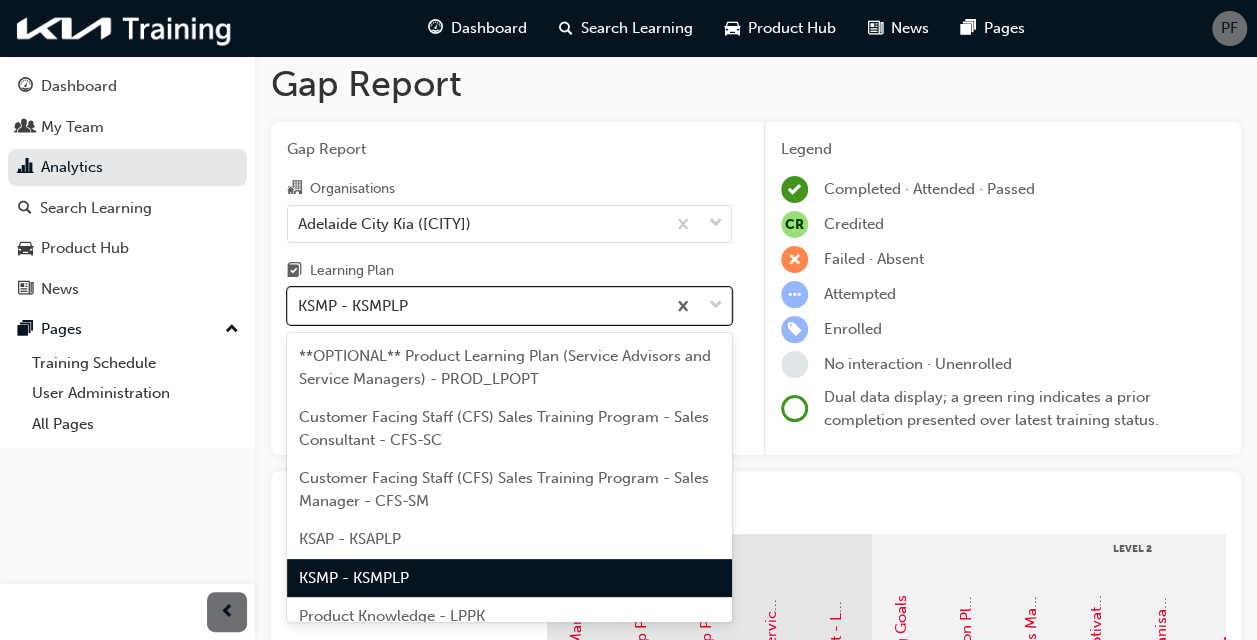 scroll, scrollTop: 11, scrollLeft: 0, axis: vertical 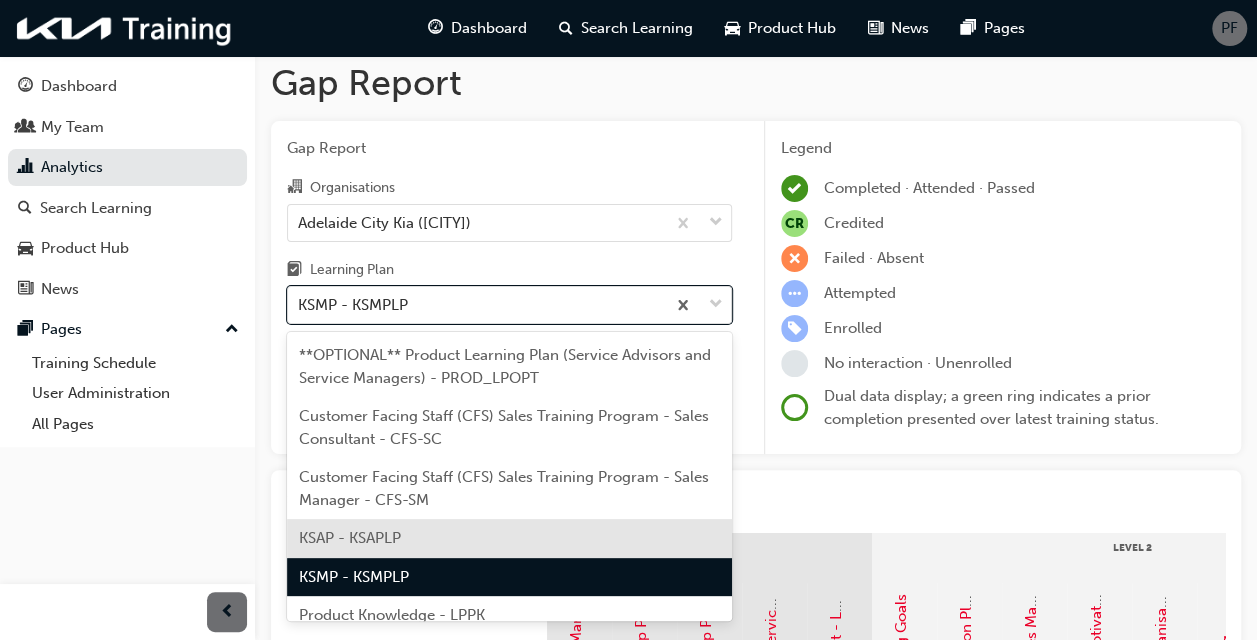 click on "KSAP - KSAPLP" at bounding box center (509, 538) 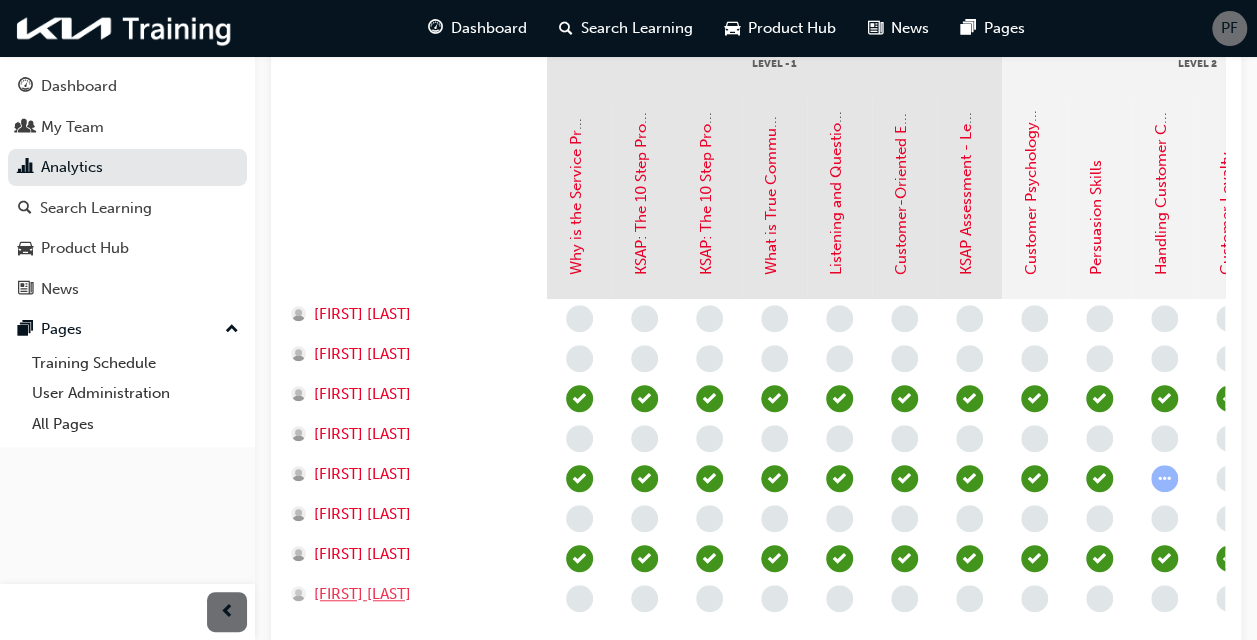 scroll, scrollTop: 595, scrollLeft: 0, axis: vertical 